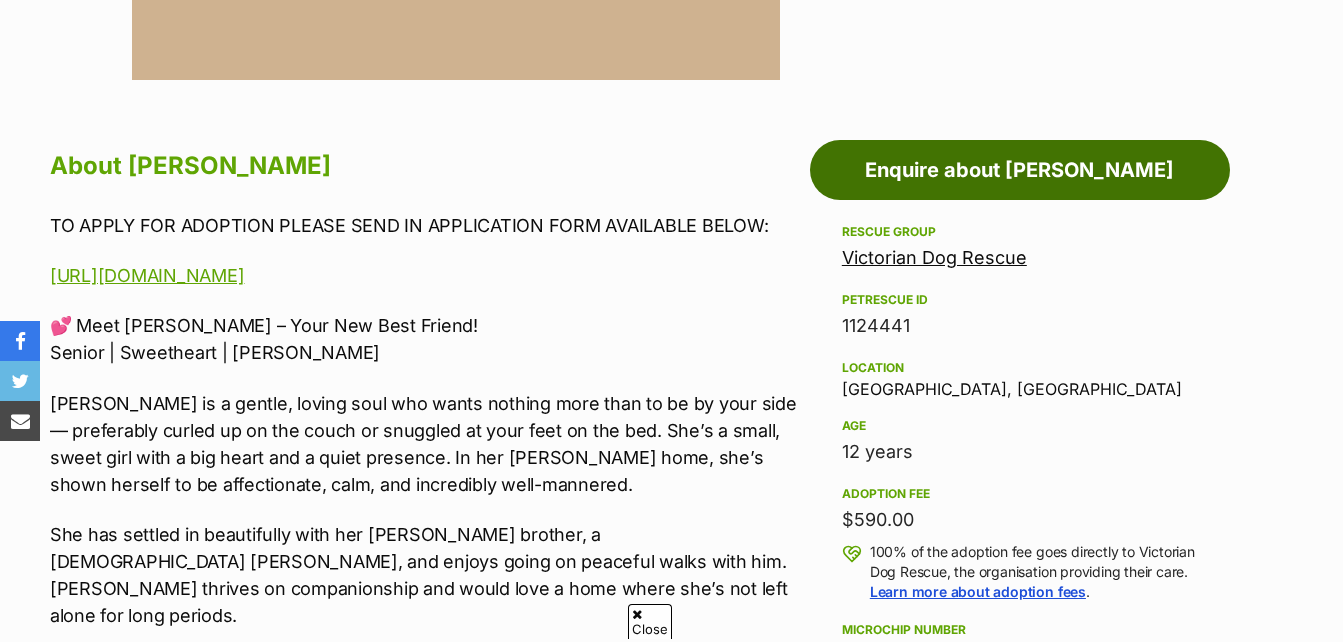 click on "Enquire about [PERSON_NAME]" at bounding box center (1020, 170) 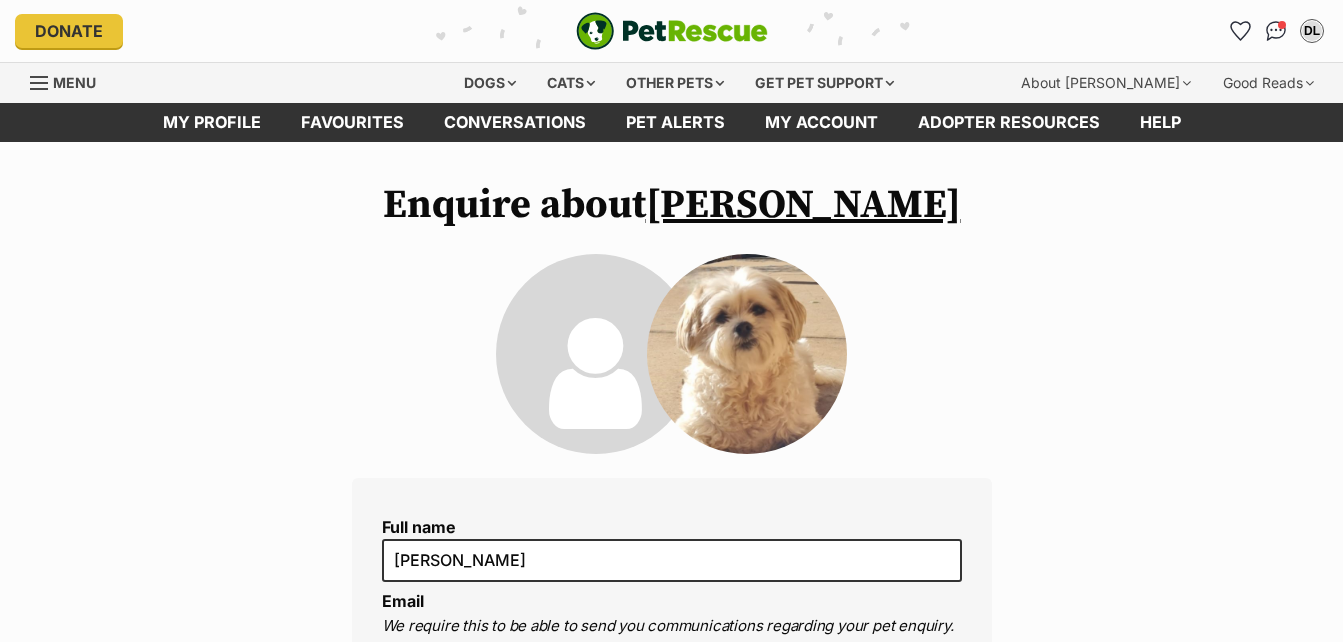 scroll, scrollTop: 0, scrollLeft: 0, axis: both 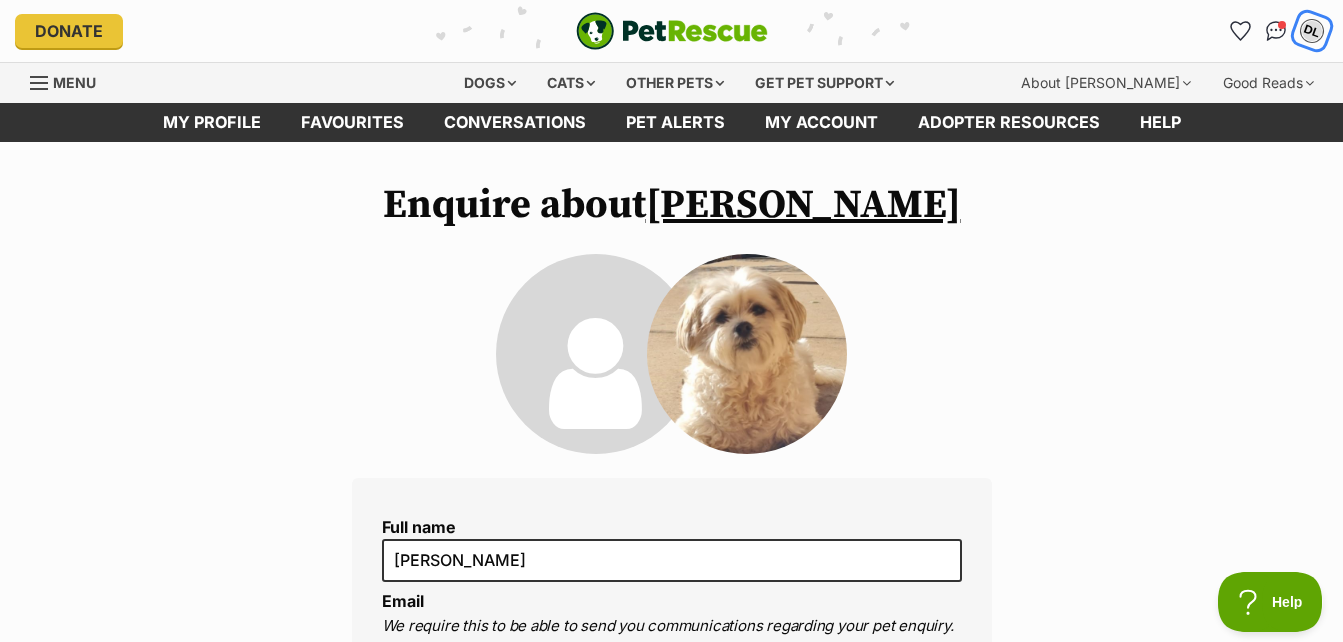 click on "DL" at bounding box center (1312, 31) 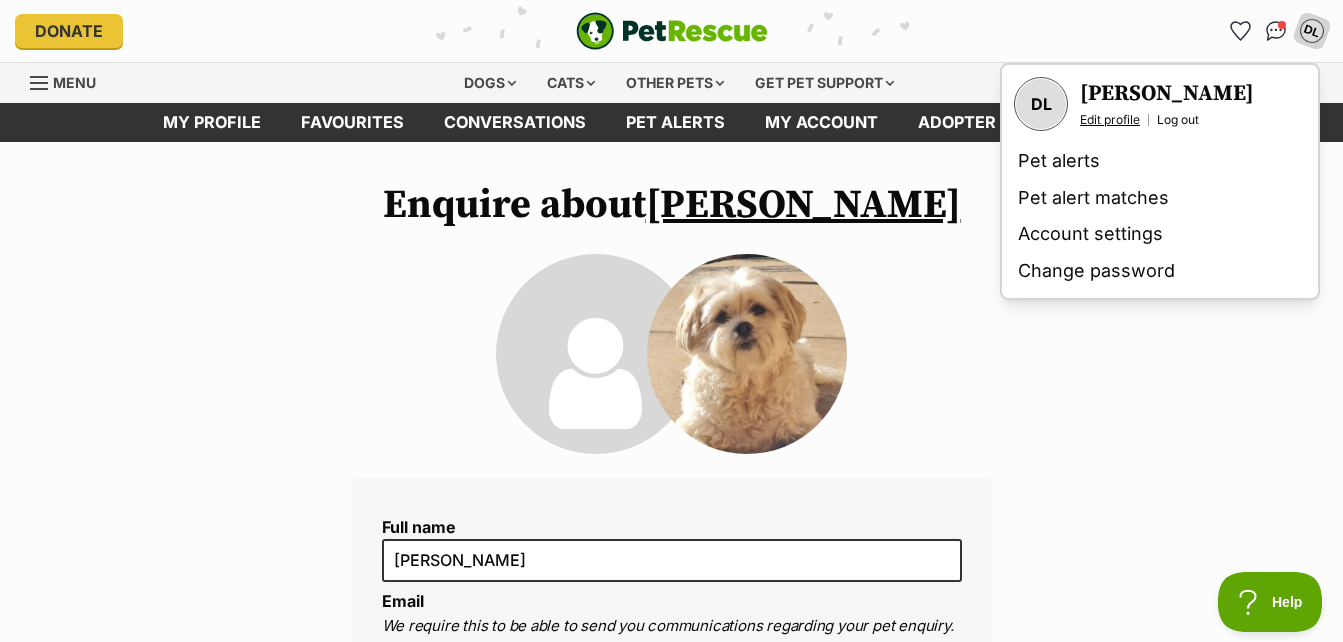 click on "Edit profile" at bounding box center [1110, 120] 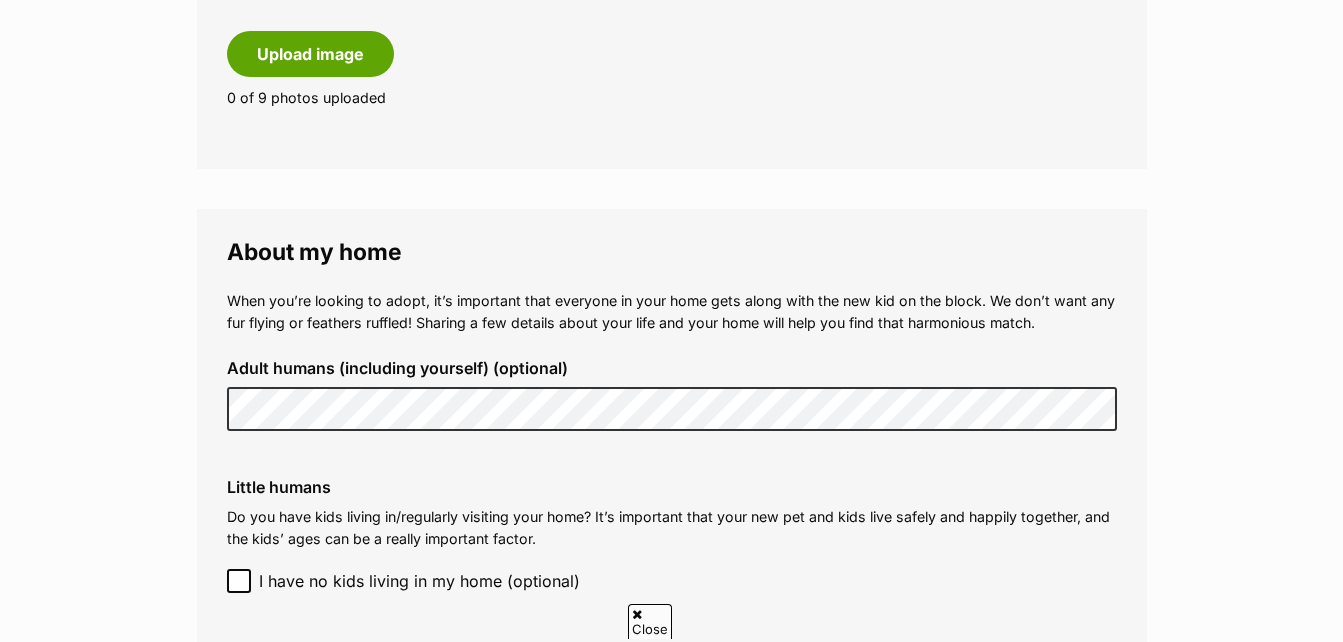 scroll, scrollTop: 1332, scrollLeft: 0, axis: vertical 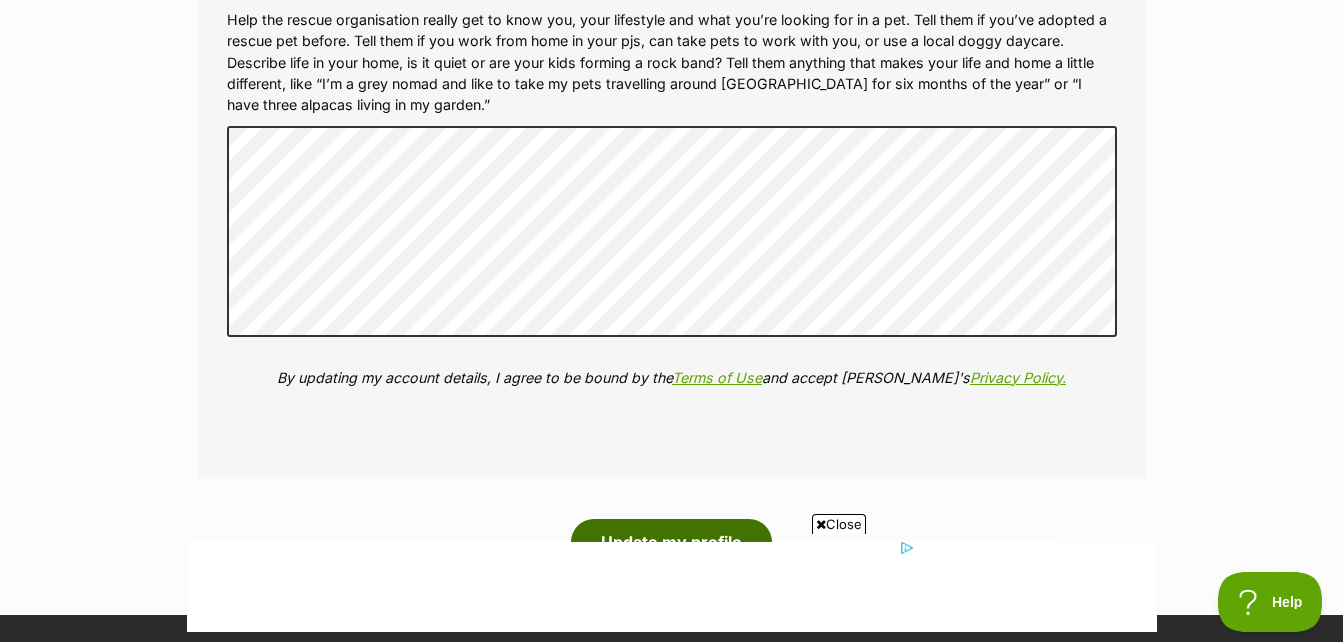 click on "Update my profile" at bounding box center (671, 542) 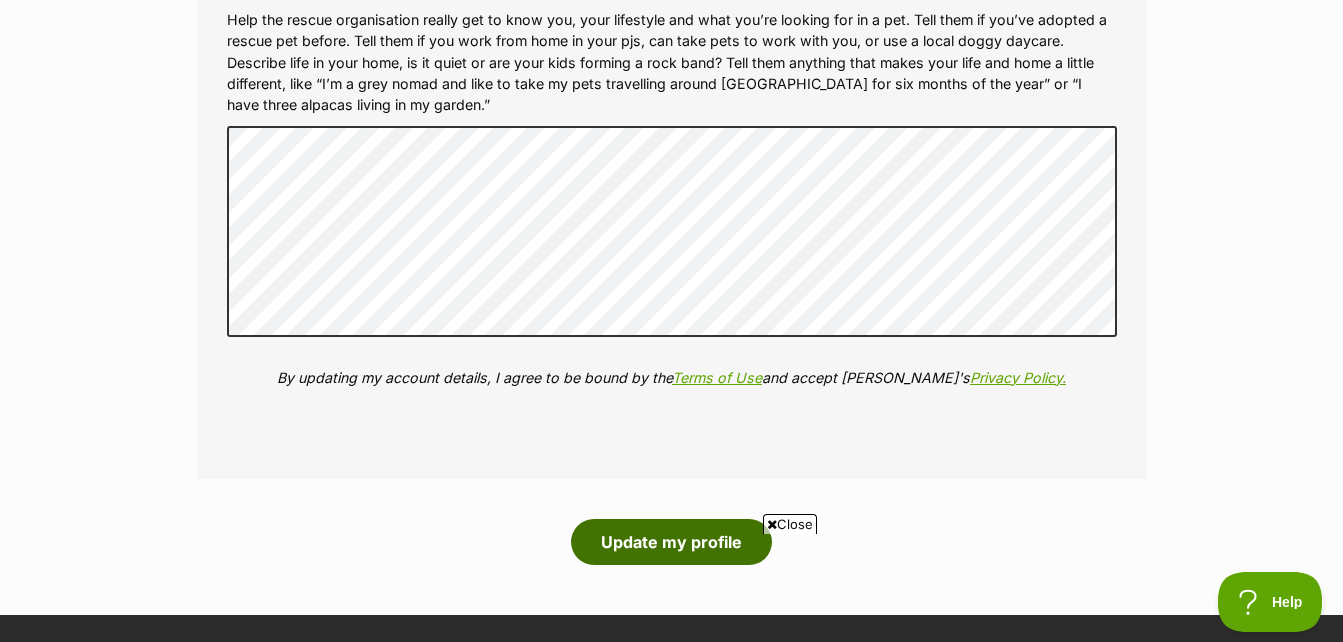 scroll, scrollTop: 0, scrollLeft: 0, axis: both 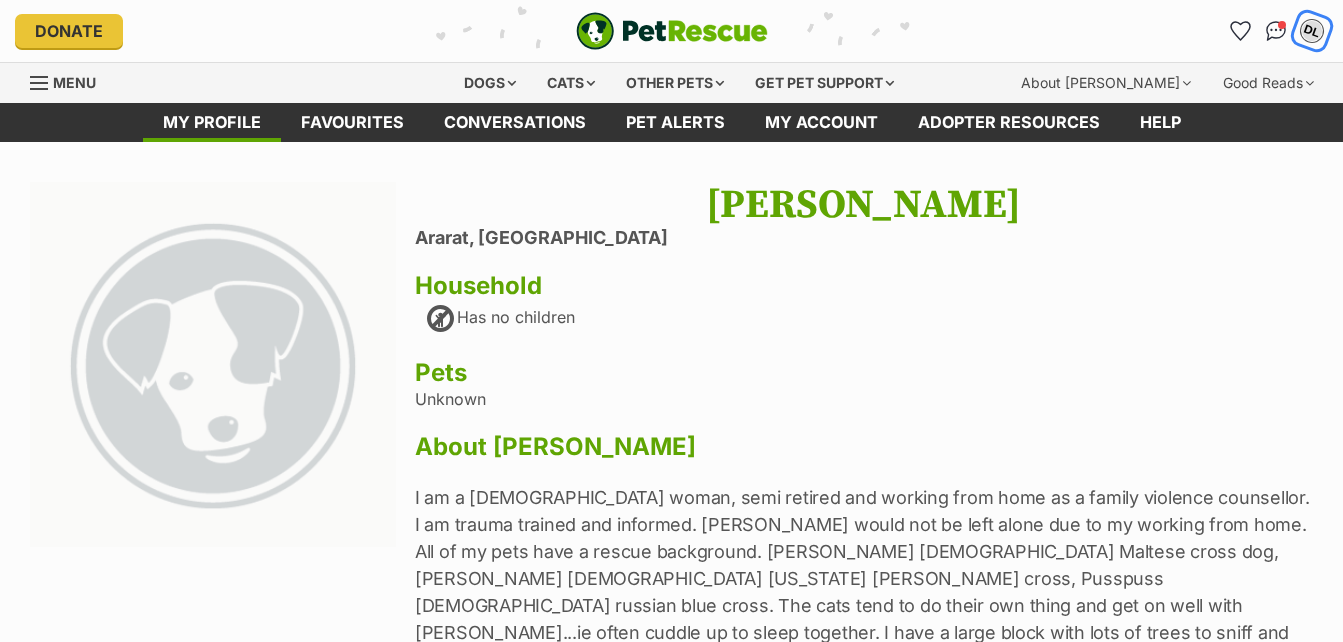 click on "DL" at bounding box center (1312, 31) 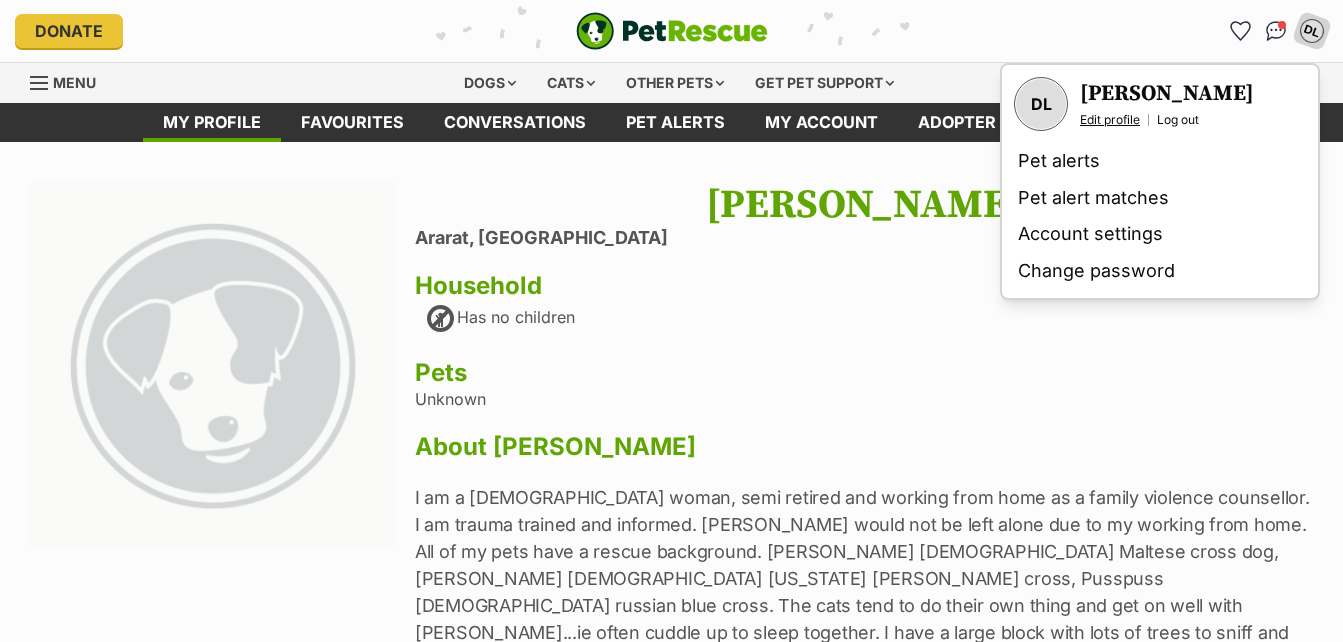 click on "Edit profile" at bounding box center (1110, 120) 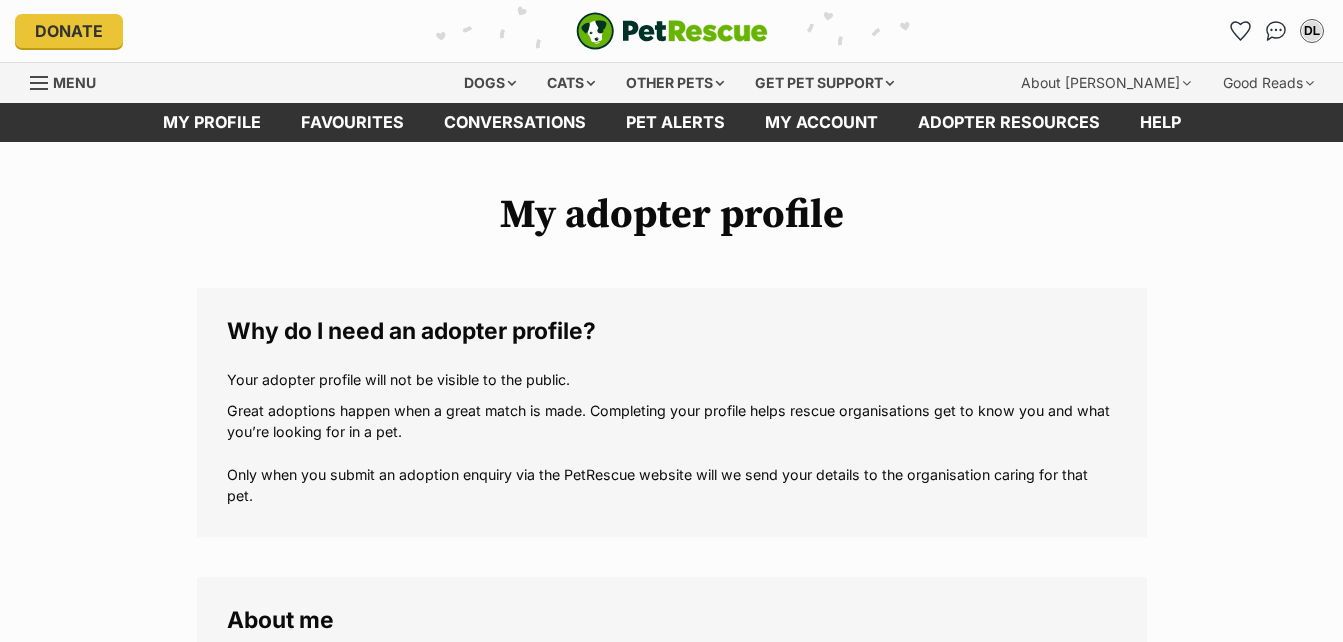 scroll, scrollTop: 0, scrollLeft: 0, axis: both 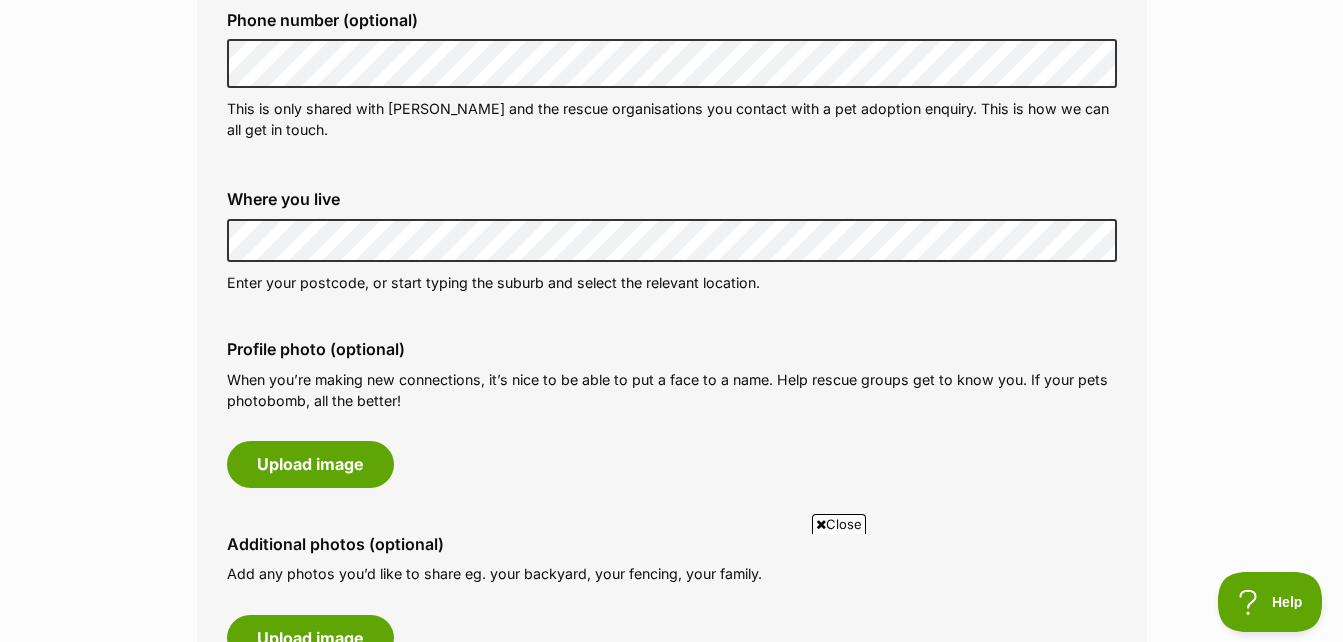 click on "Phone number (optional)
This is only shared with PetRescue and the rescue organisations you contact with a pet adoption enquiry. This is how we can all get in touch.
Where you live
Address line 1 (optional)
Address line 2 (optional)
Suburb (optional)
State Victoria
Postcode
Enter your postcode, or start typing the suburb and select the relevant location.
Profile photo (optional)
When you’re making new connections, it’s nice to be able to put a face to a name. Help rescue groups get to know you. If your pets photobomb, all the better!
Upload image
Remove profile image (optional)
Additional photos (optional)
Add any photos you’d like to share eg. your backyard, your fencing, your family.
Upload image
0 of 9 photos uploaded" at bounding box center (672, 342) 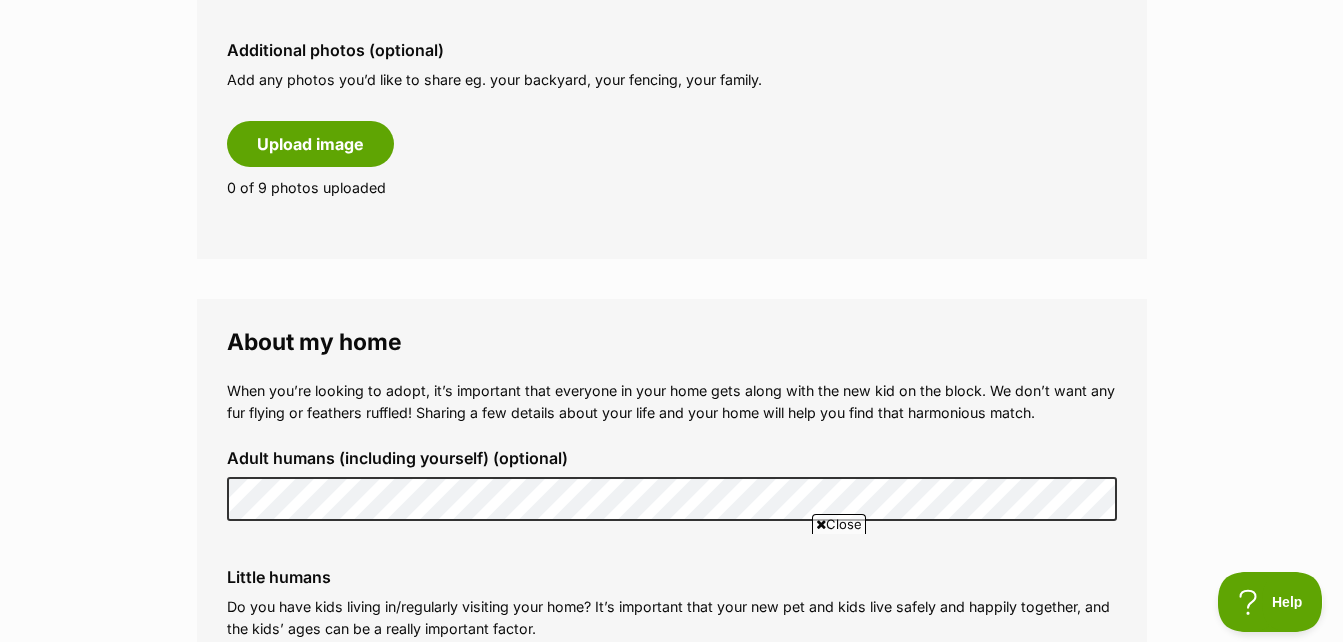 scroll, scrollTop: 1286, scrollLeft: 0, axis: vertical 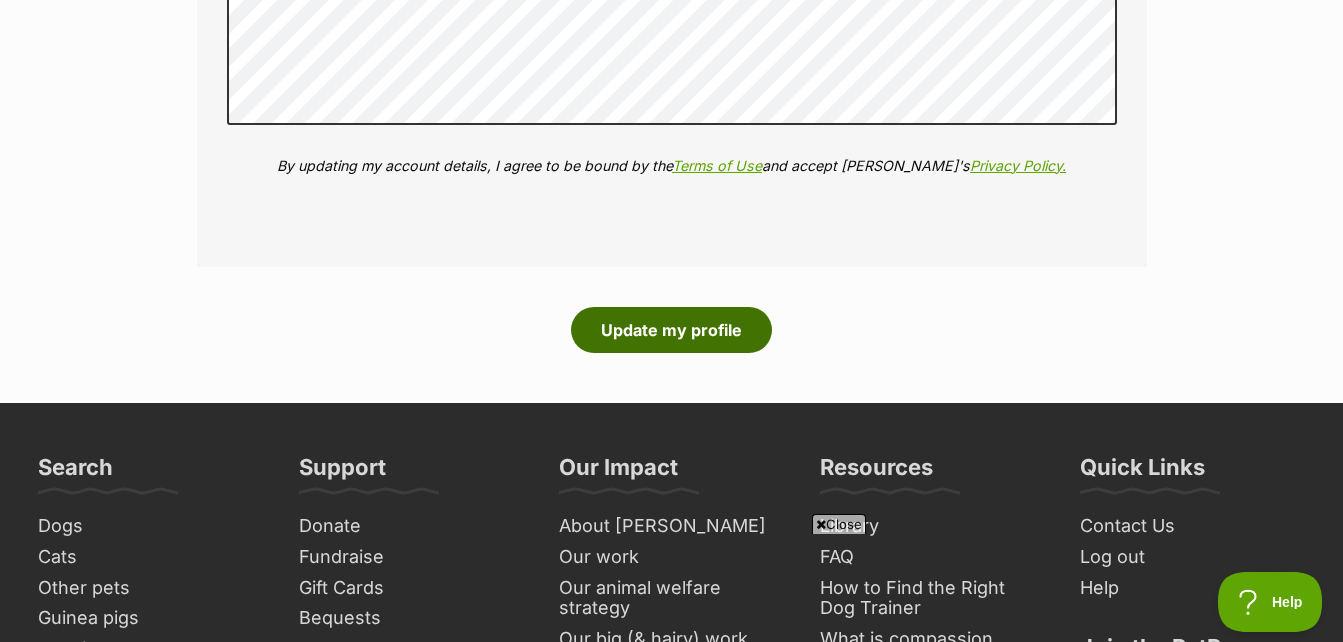 click on "Update my profile" at bounding box center [671, 330] 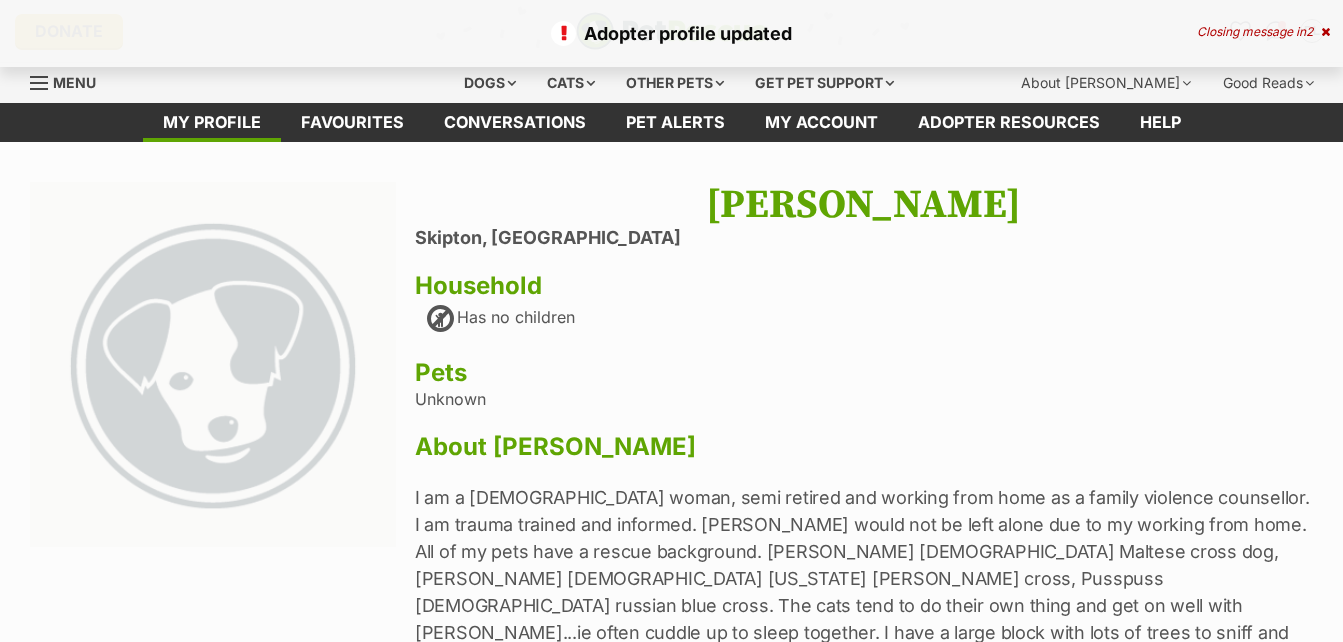 scroll, scrollTop: 0, scrollLeft: 0, axis: both 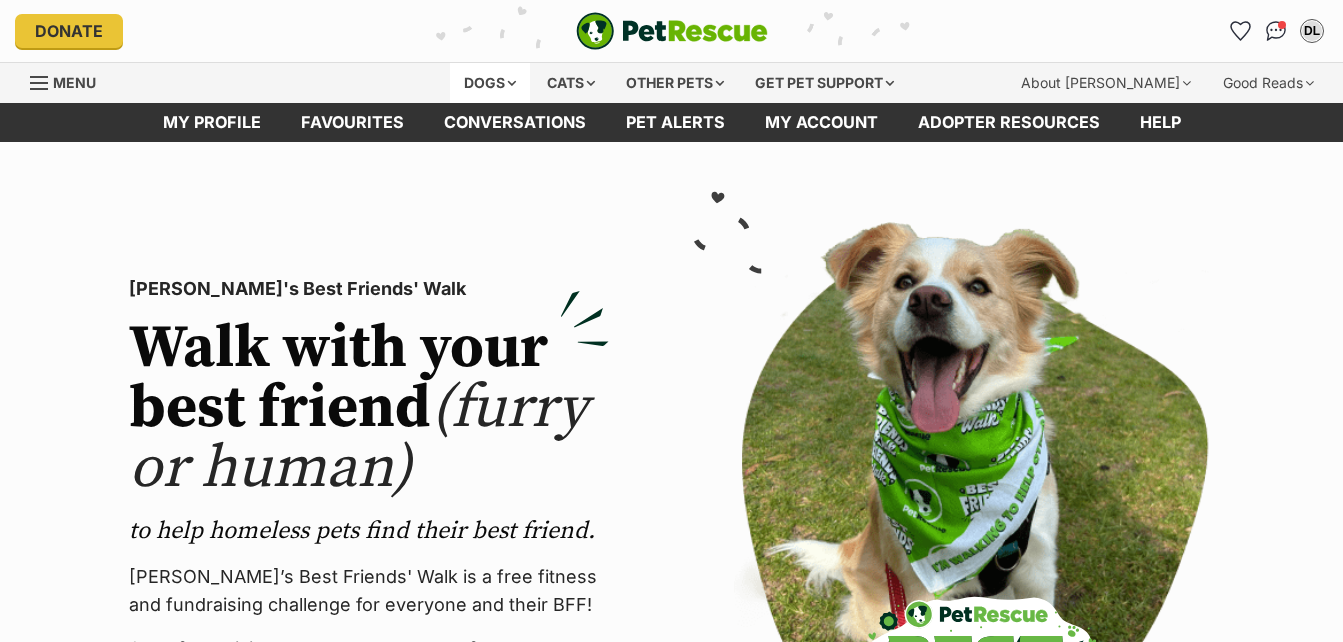 click on "Dogs" at bounding box center [490, 83] 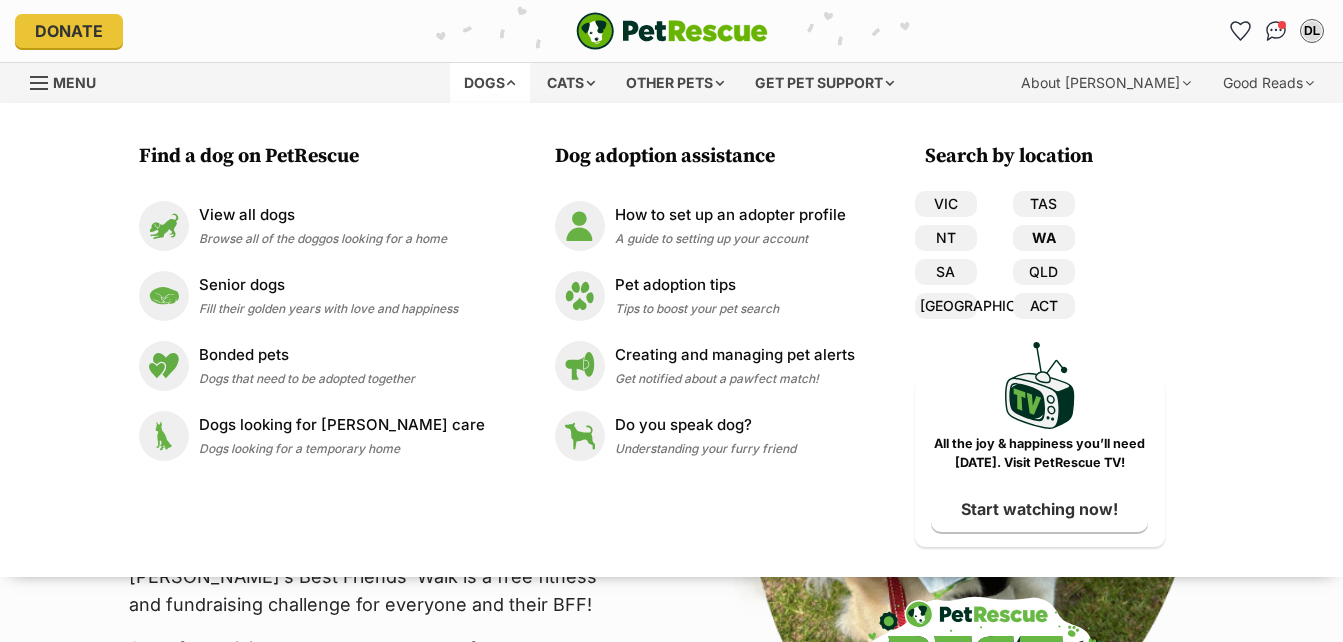 scroll, scrollTop: 0, scrollLeft: 0, axis: both 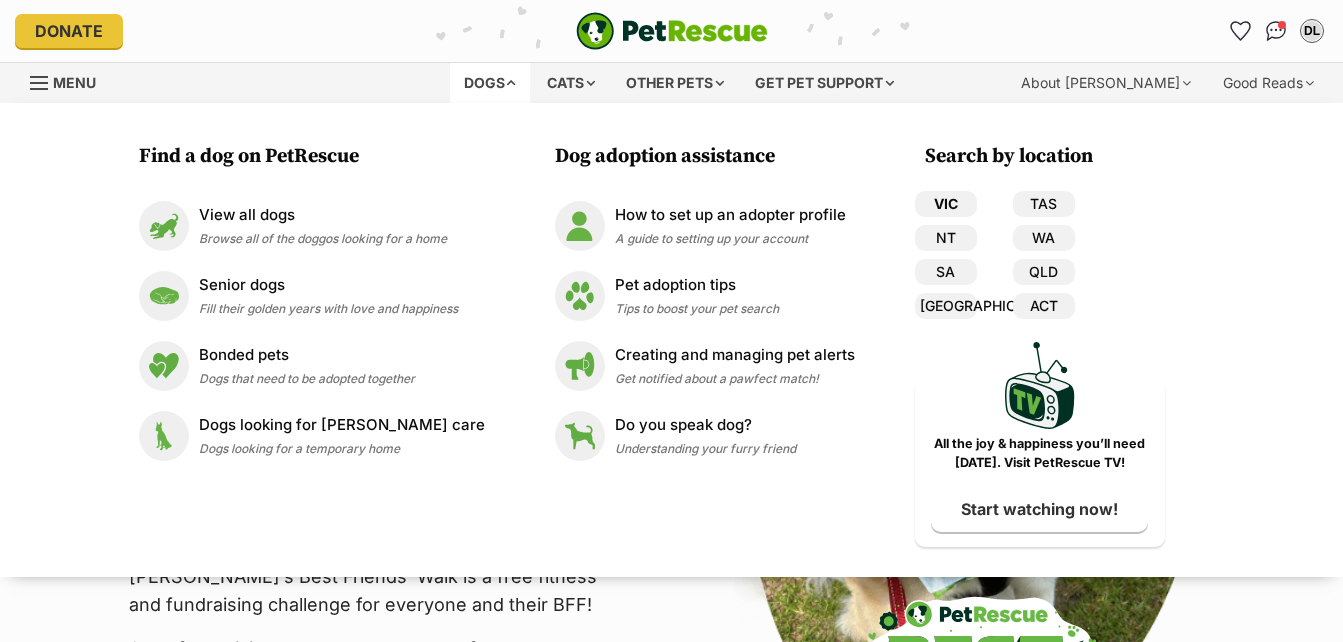 click on "VIC" at bounding box center [946, 204] 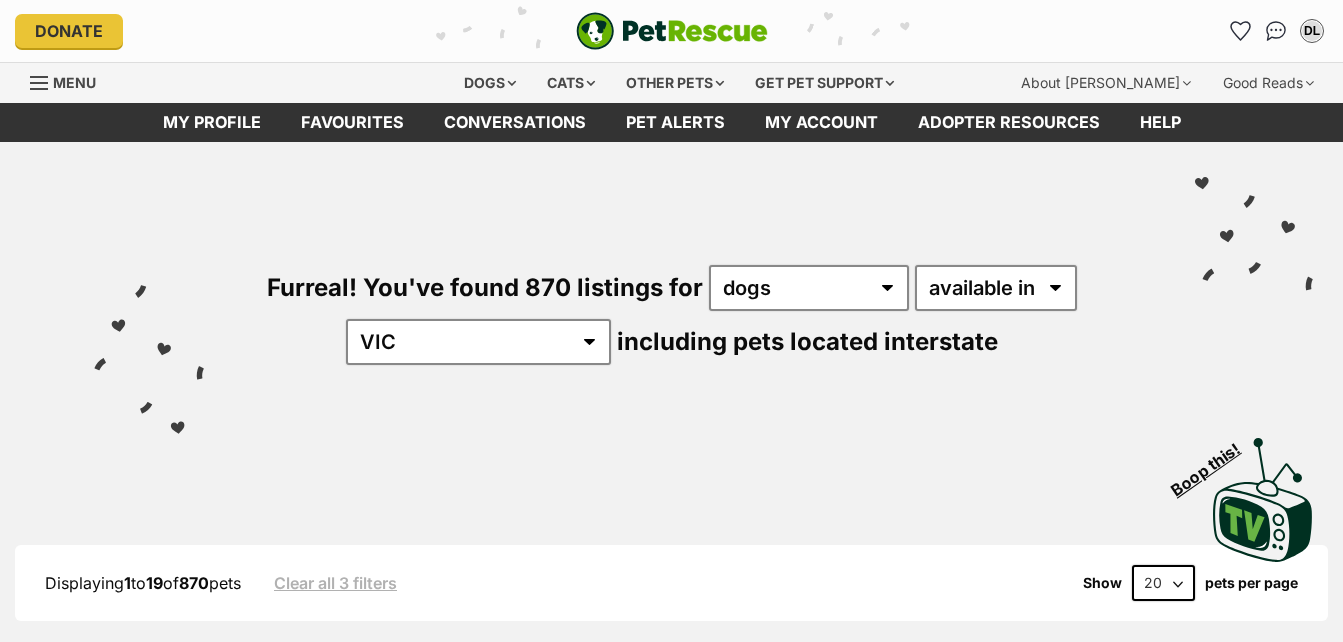 scroll, scrollTop: 0, scrollLeft: 0, axis: both 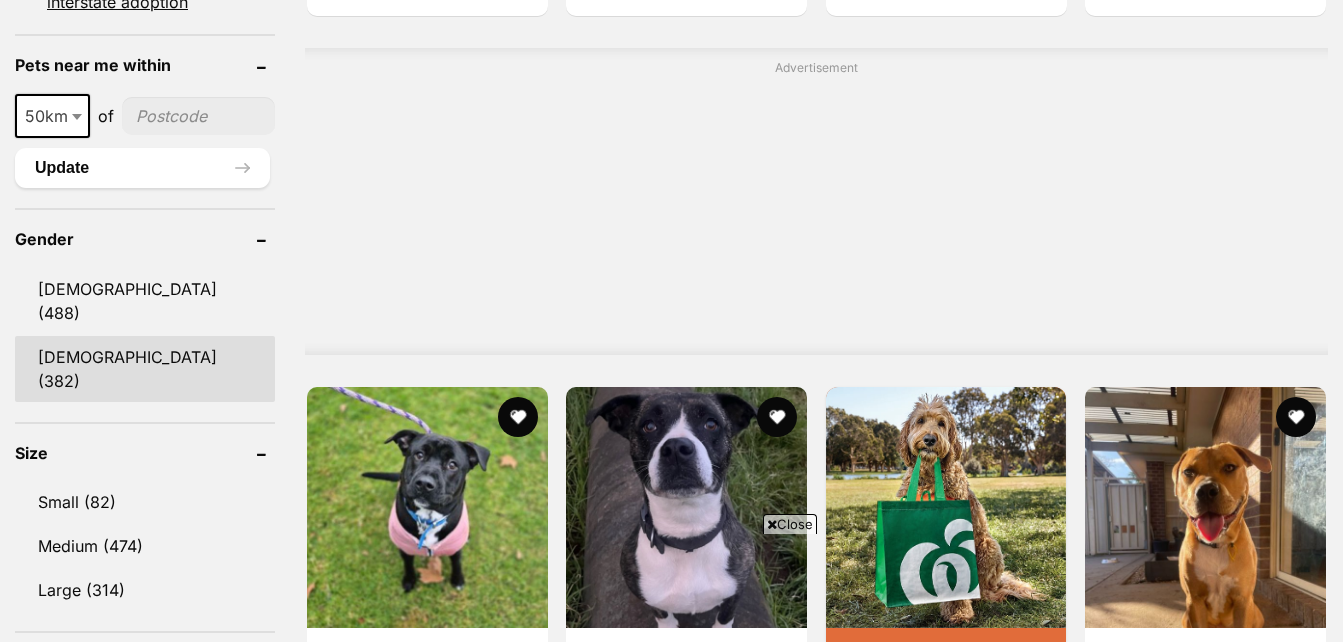 click on "Female (382)" at bounding box center [145, 369] 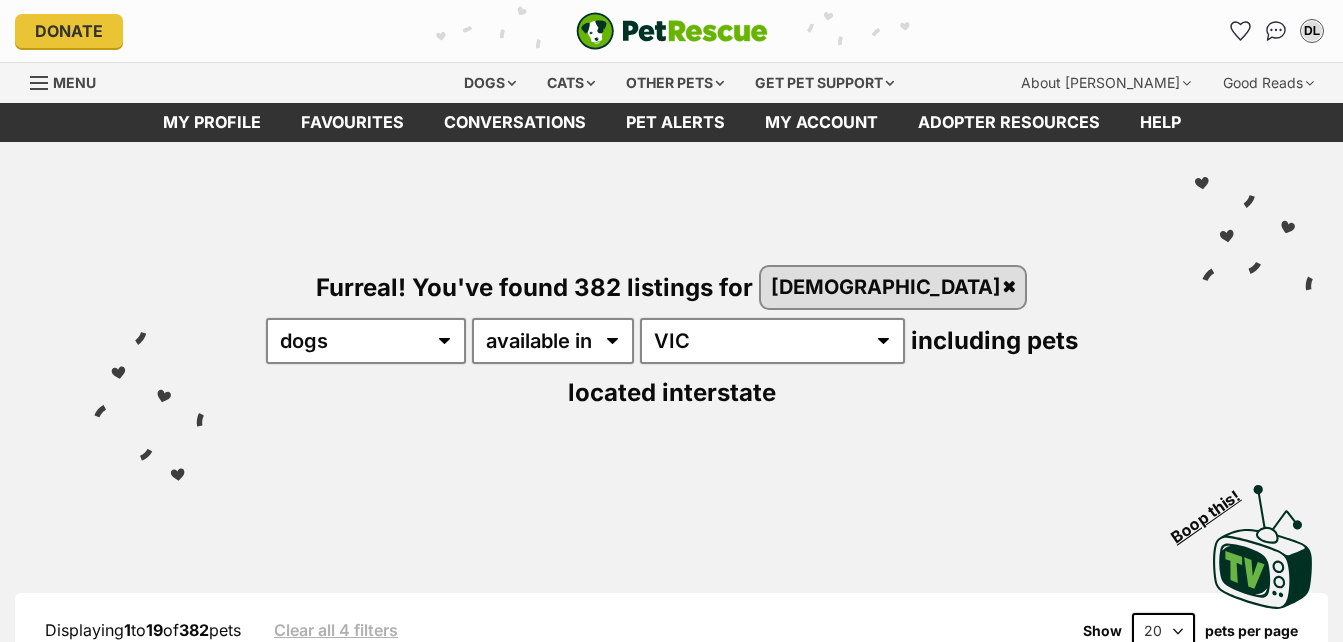 scroll, scrollTop: 0, scrollLeft: 0, axis: both 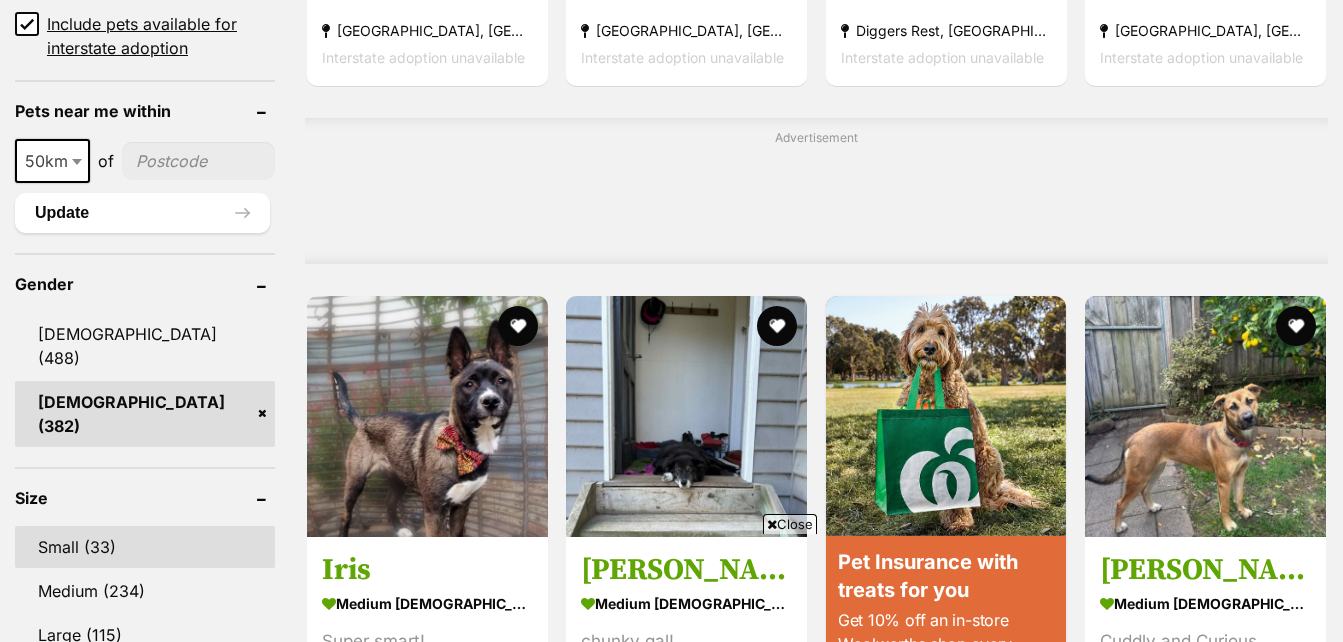 click on "Small (33)" at bounding box center (145, 547) 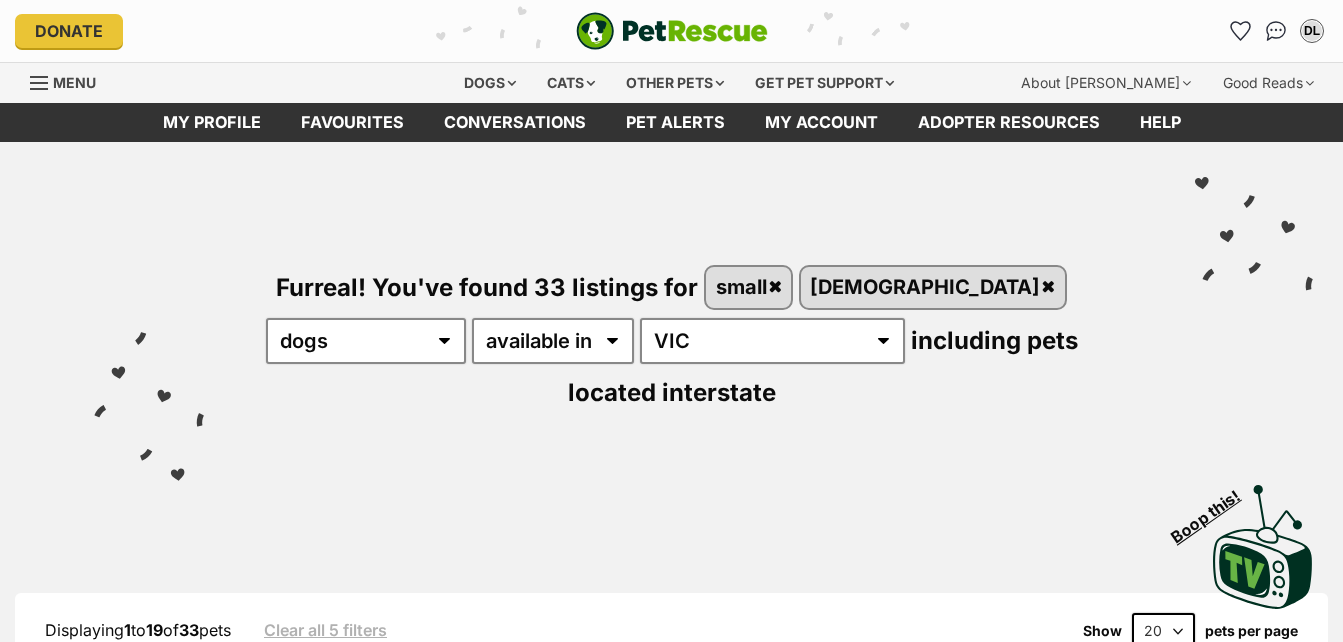 scroll, scrollTop: 0, scrollLeft: 0, axis: both 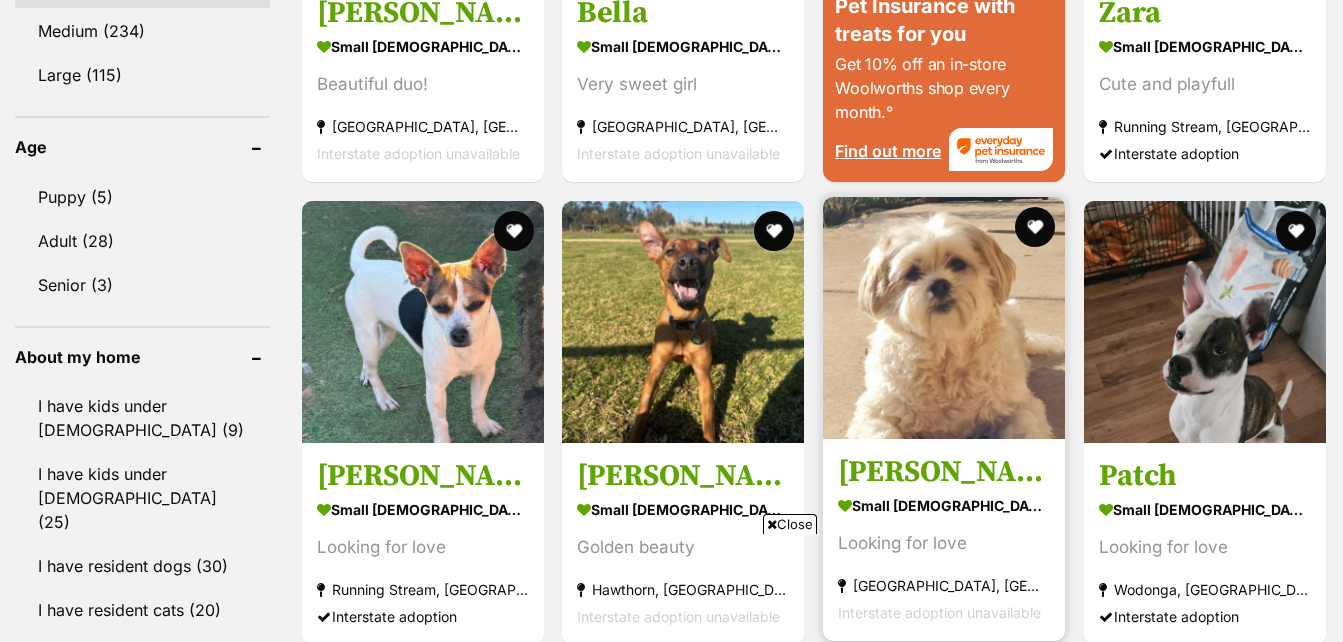 click at bounding box center (944, 318) 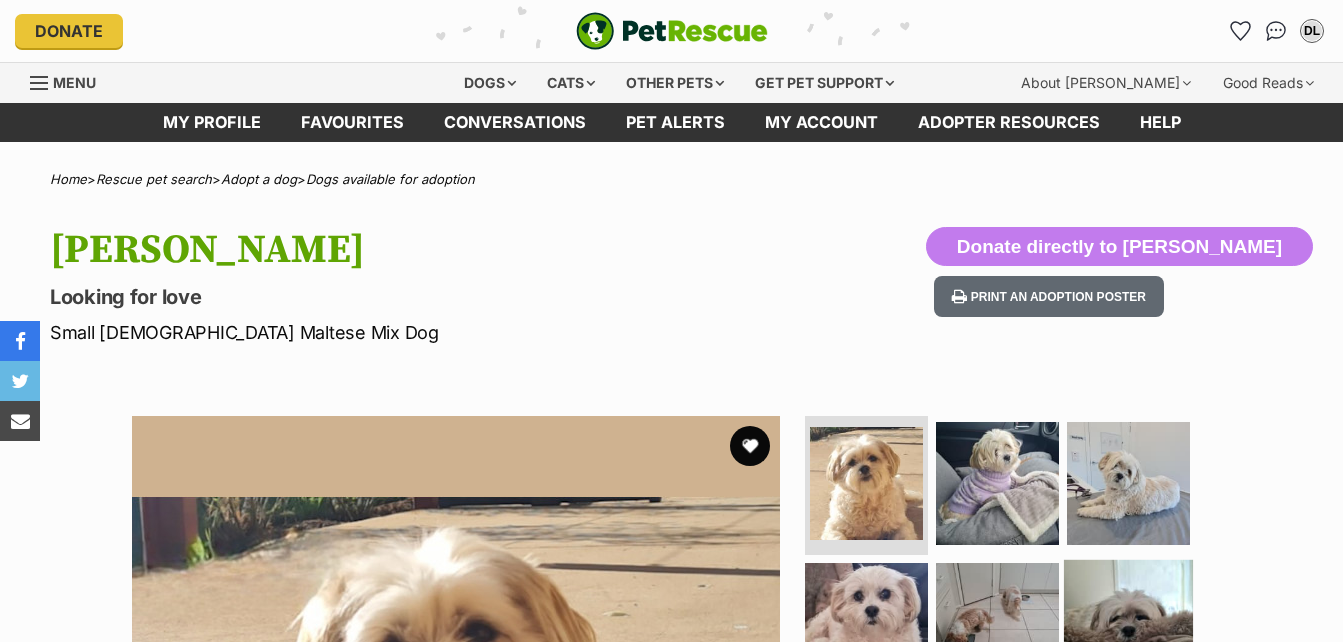 scroll, scrollTop: 0, scrollLeft: 0, axis: both 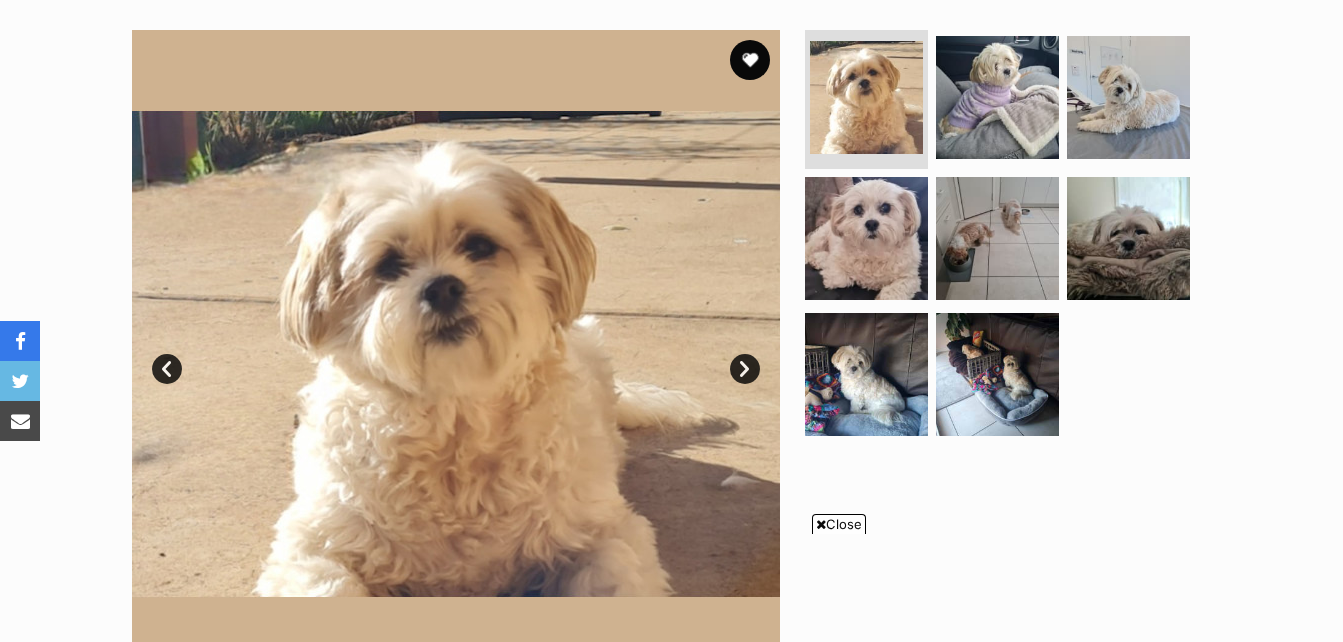 click on "Next" at bounding box center [745, 369] 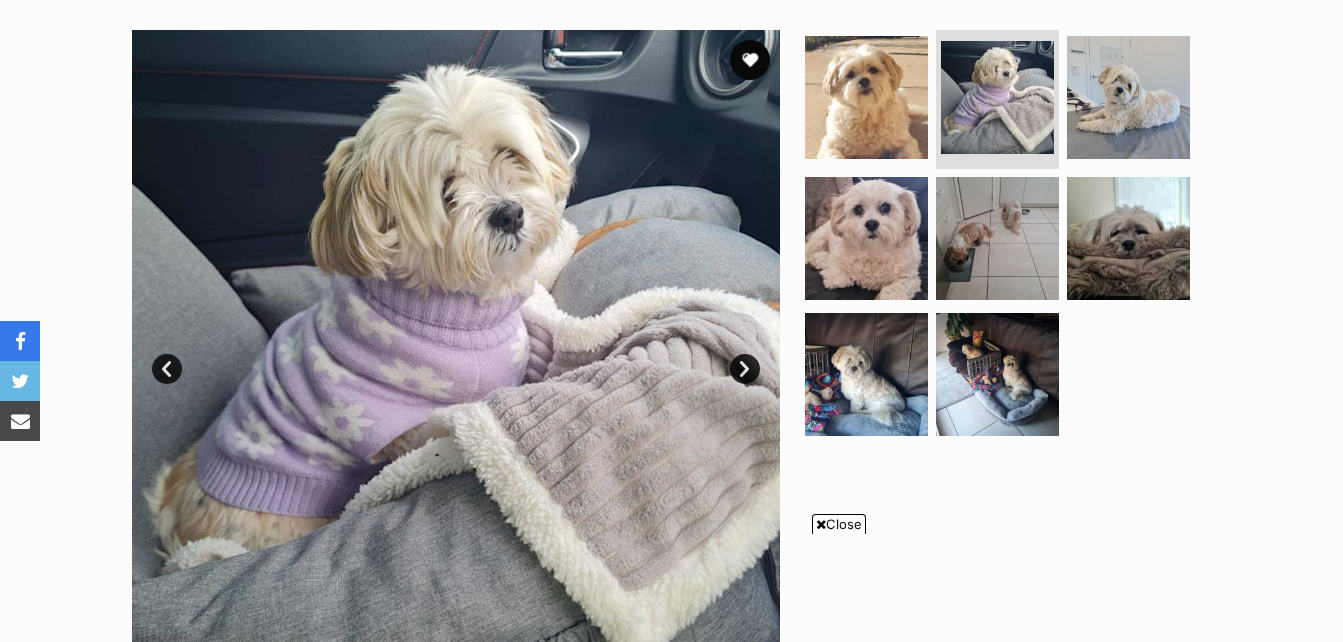 click on "Next" at bounding box center (745, 369) 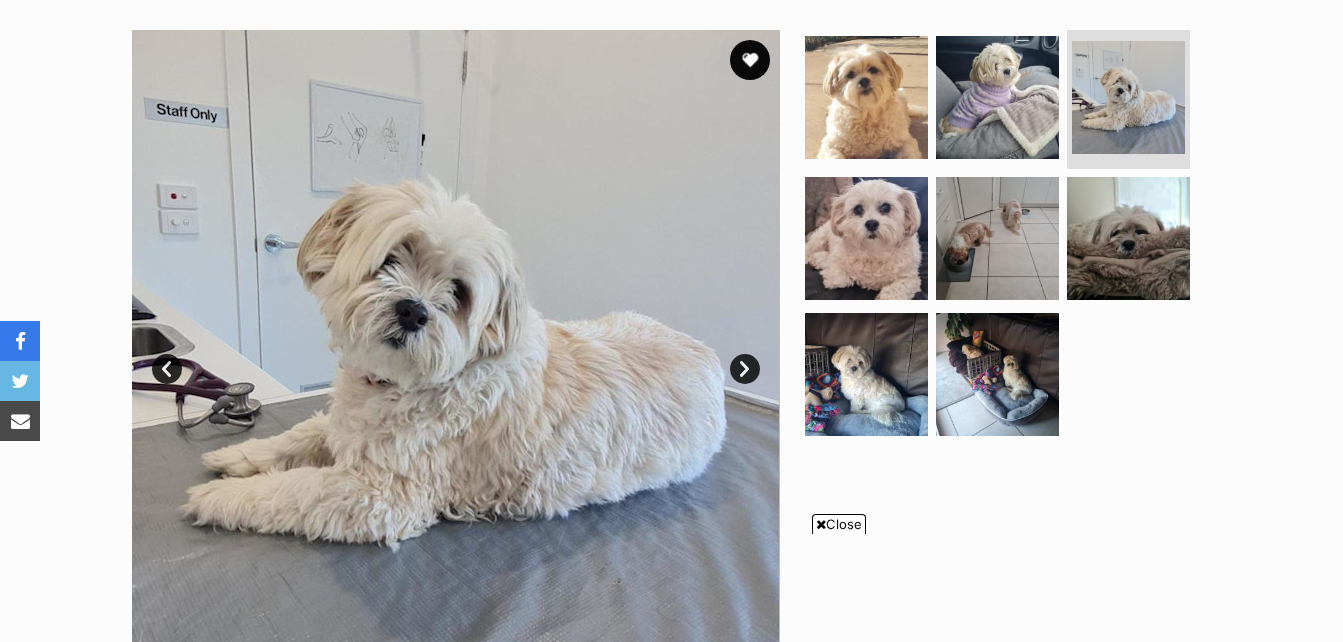 click on "Next" at bounding box center [745, 369] 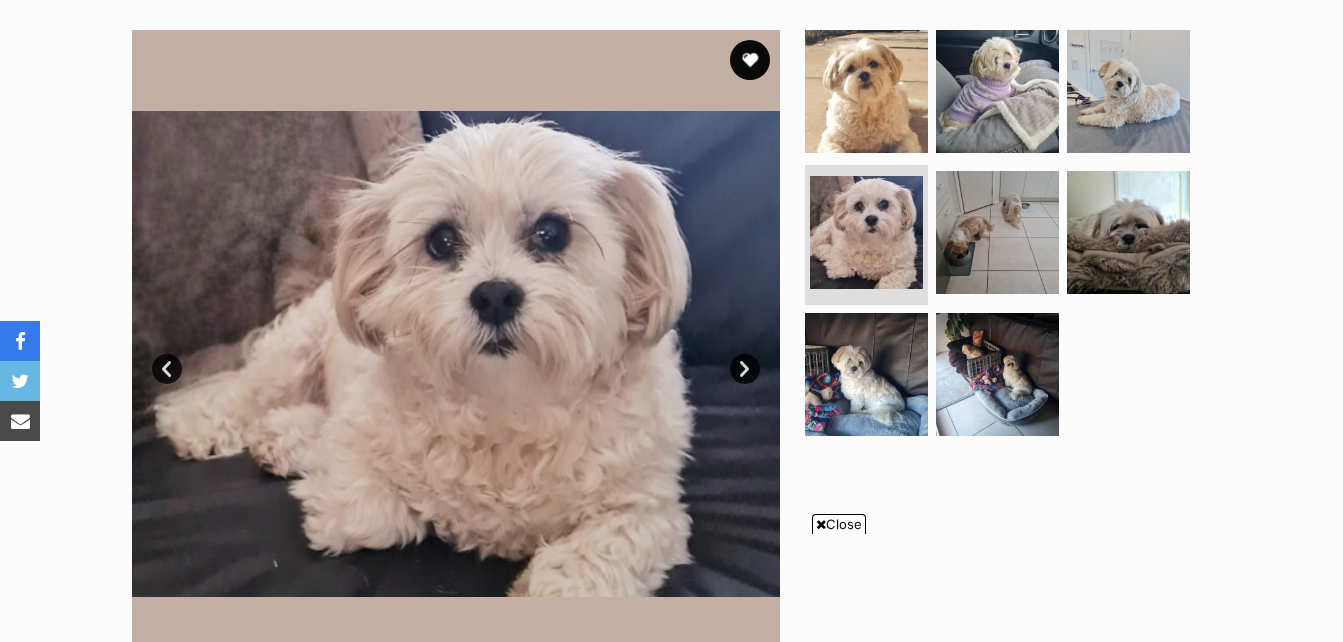 click on "Next" at bounding box center [745, 369] 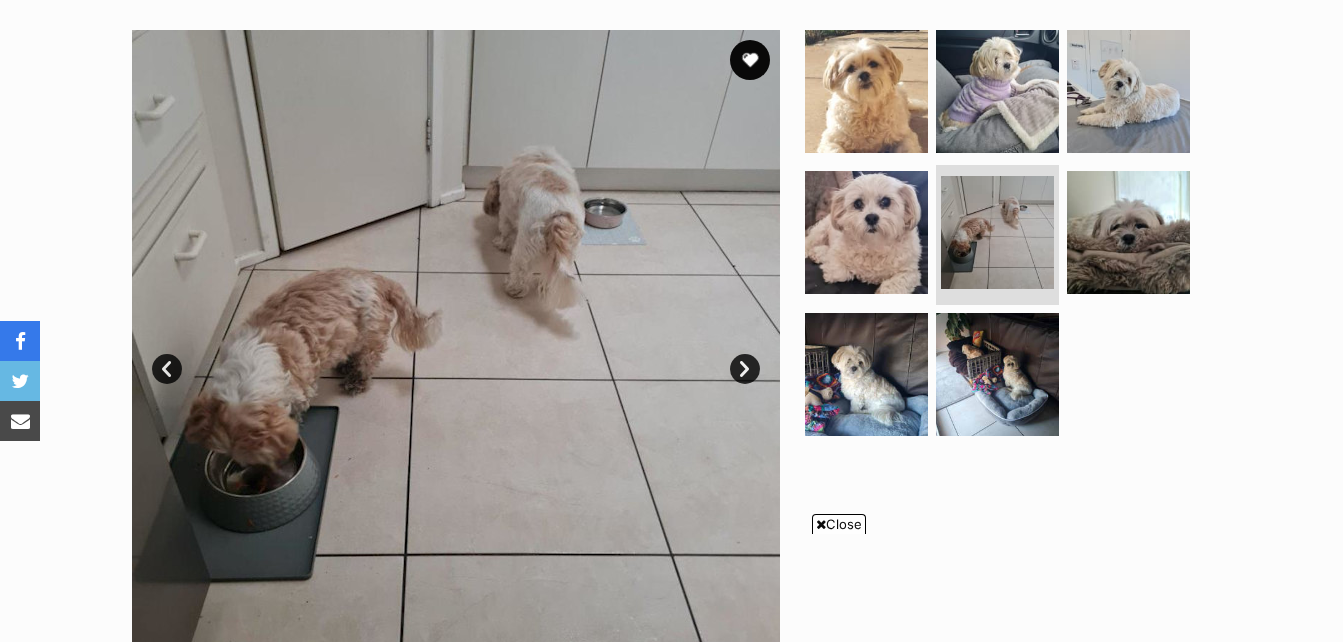 click on "Next" at bounding box center [745, 369] 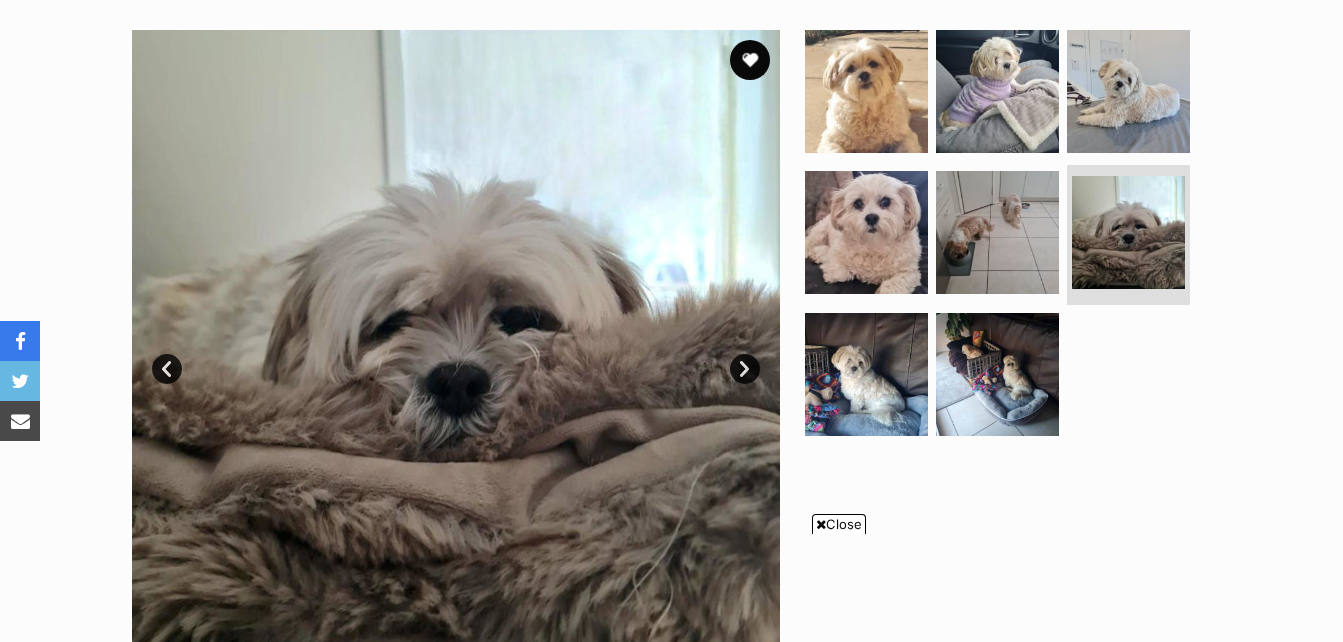 click on "Next" at bounding box center [745, 369] 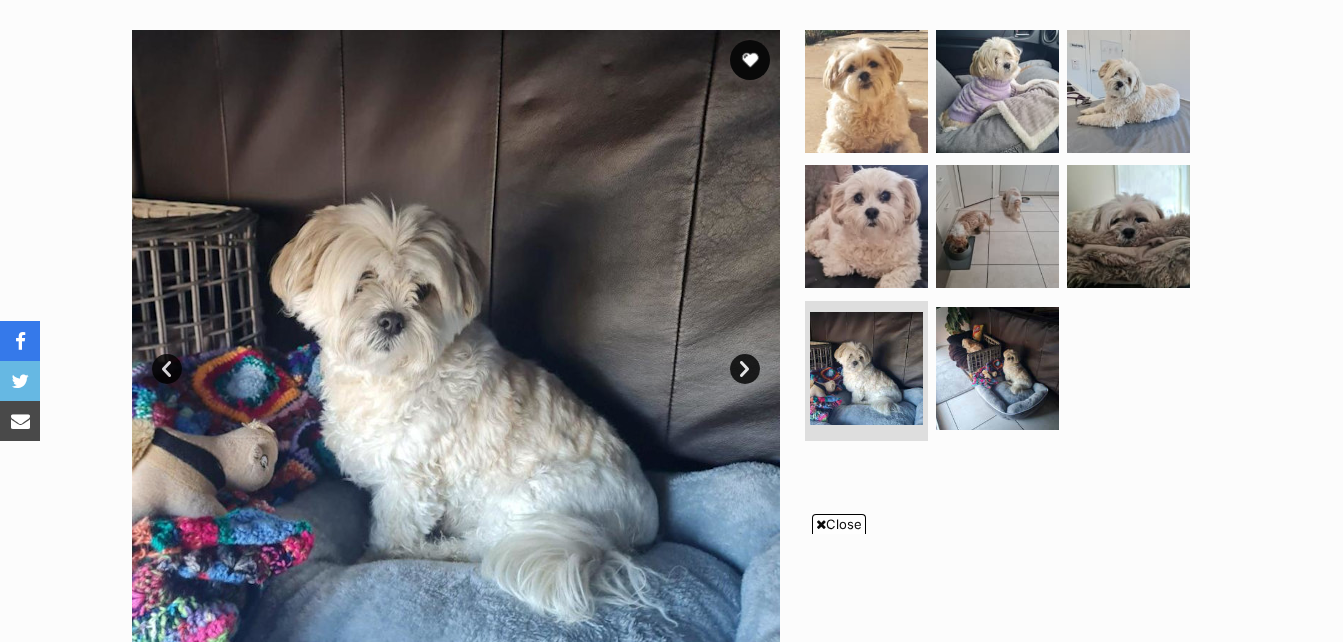 click on "Next" at bounding box center [745, 369] 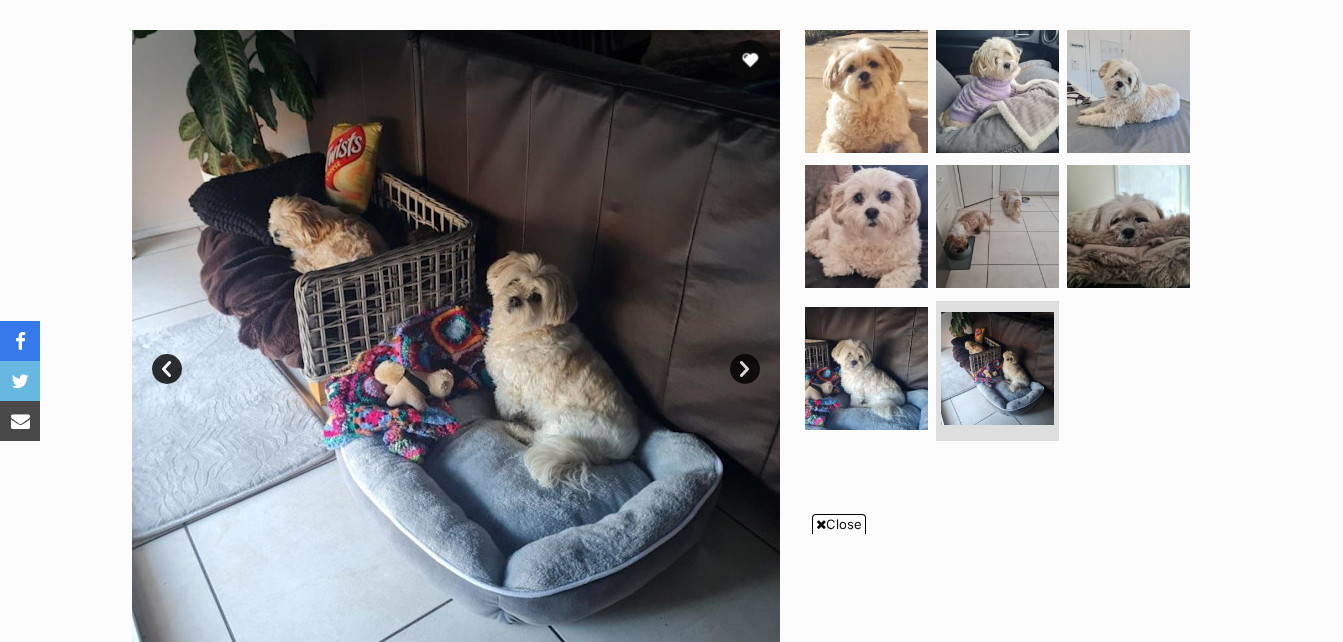 click on "Next" at bounding box center [745, 369] 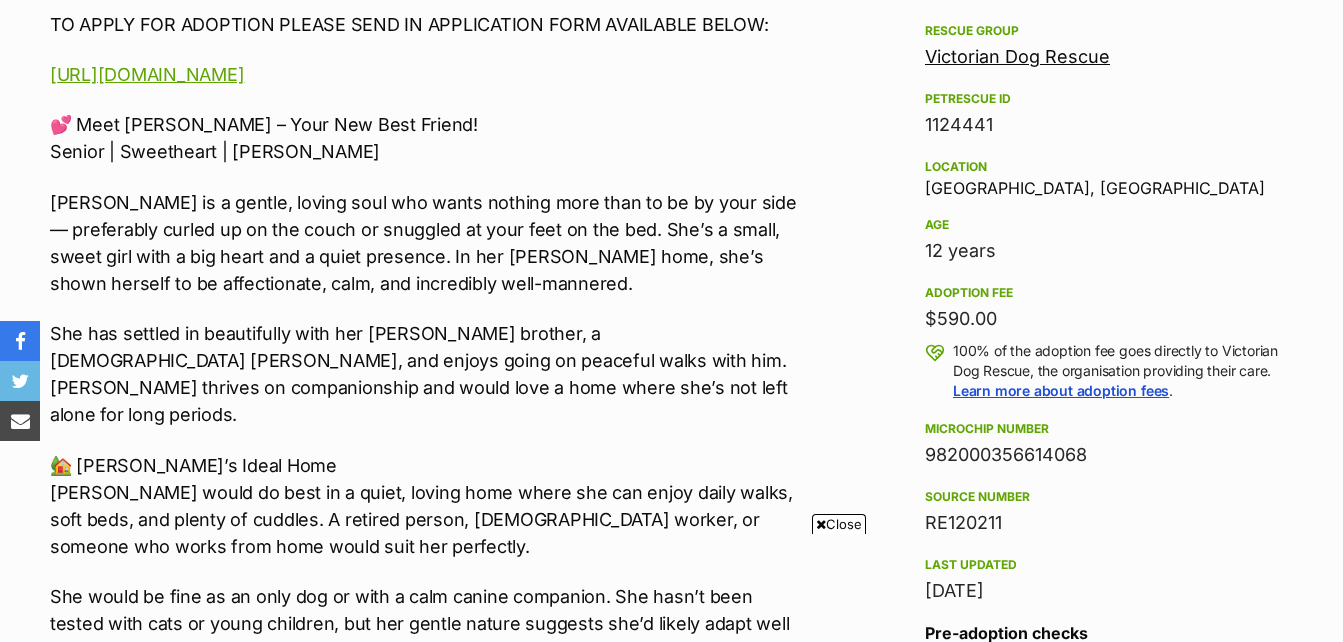scroll, scrollTop: 1198, scrollLeft: 0, axis: vertical 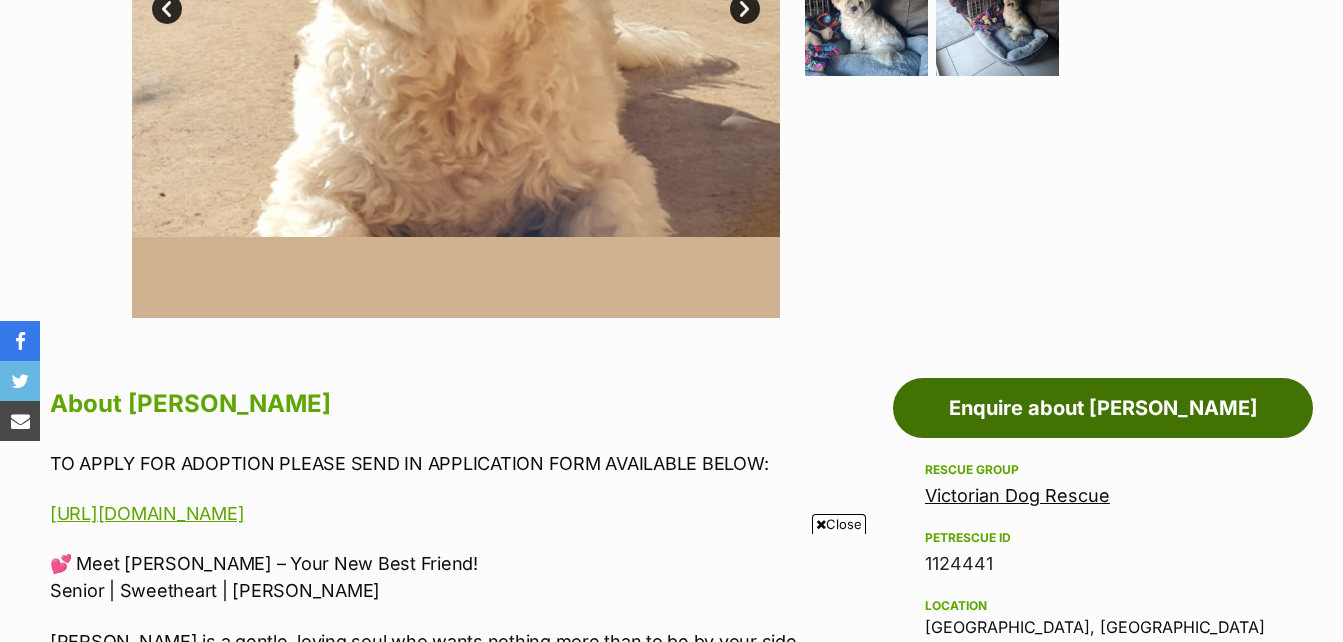 click on "Enquire about [PERSON_NAME]" at bounding box center [1103, 408] 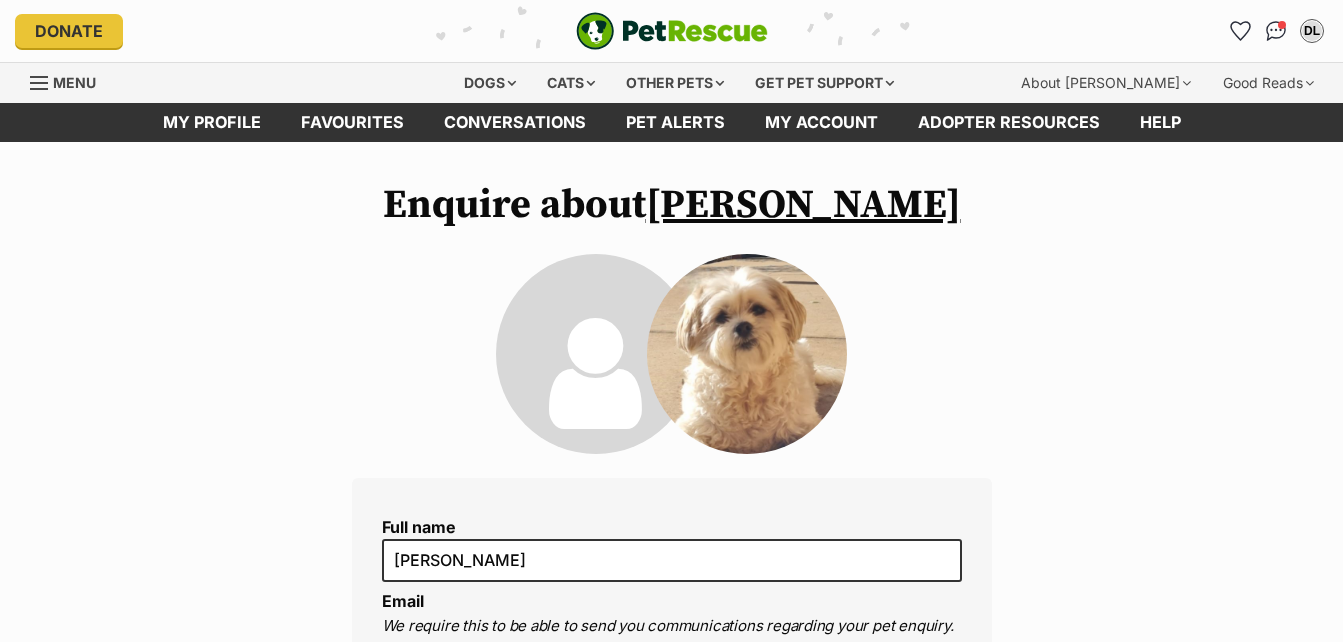 scroll, scrollTop: 0, scrollLeft: 0, axis: both 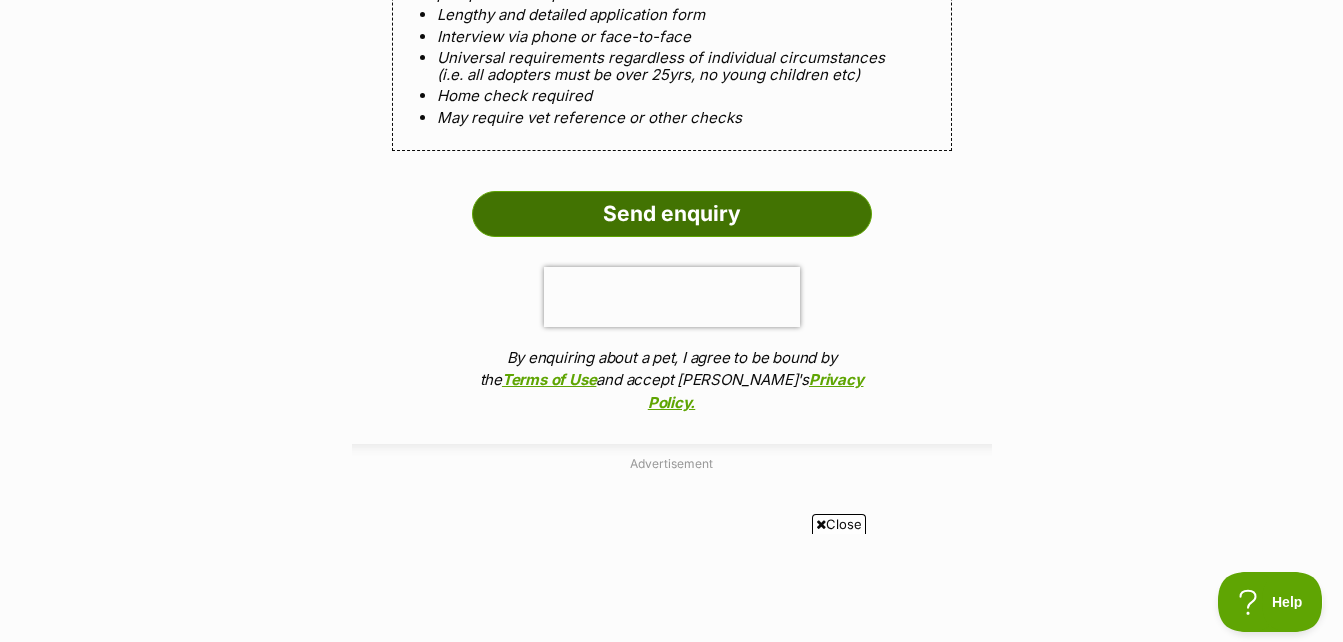 click on "Send enquiry" at bounding box center [672, 214] 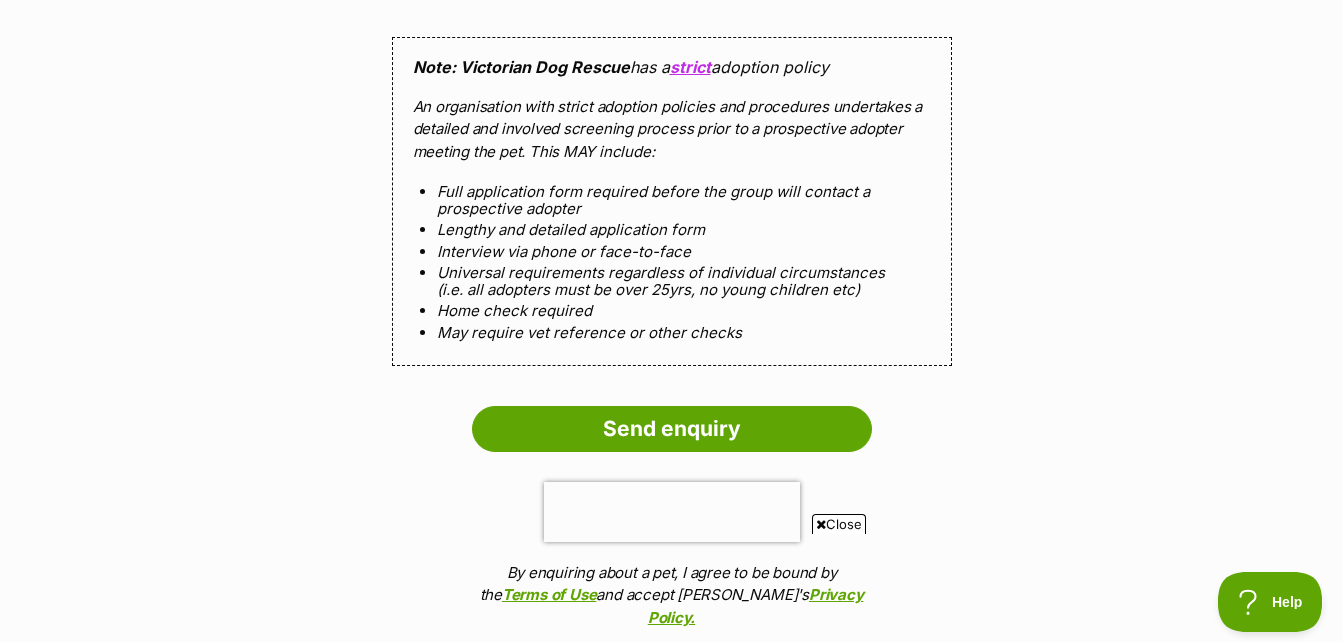 scroll, scrollTop: 1855, scrollLeft: 0, axis: vertical 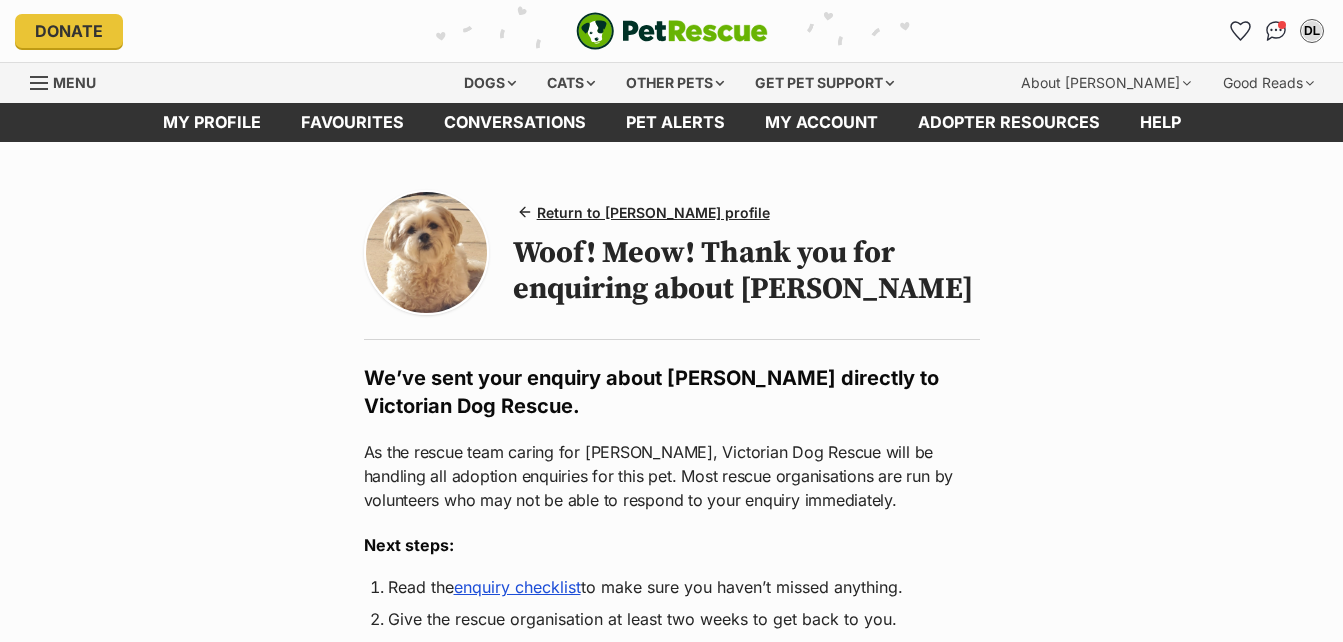 click on "enquiry checklist" at bounding box center (517, 587) 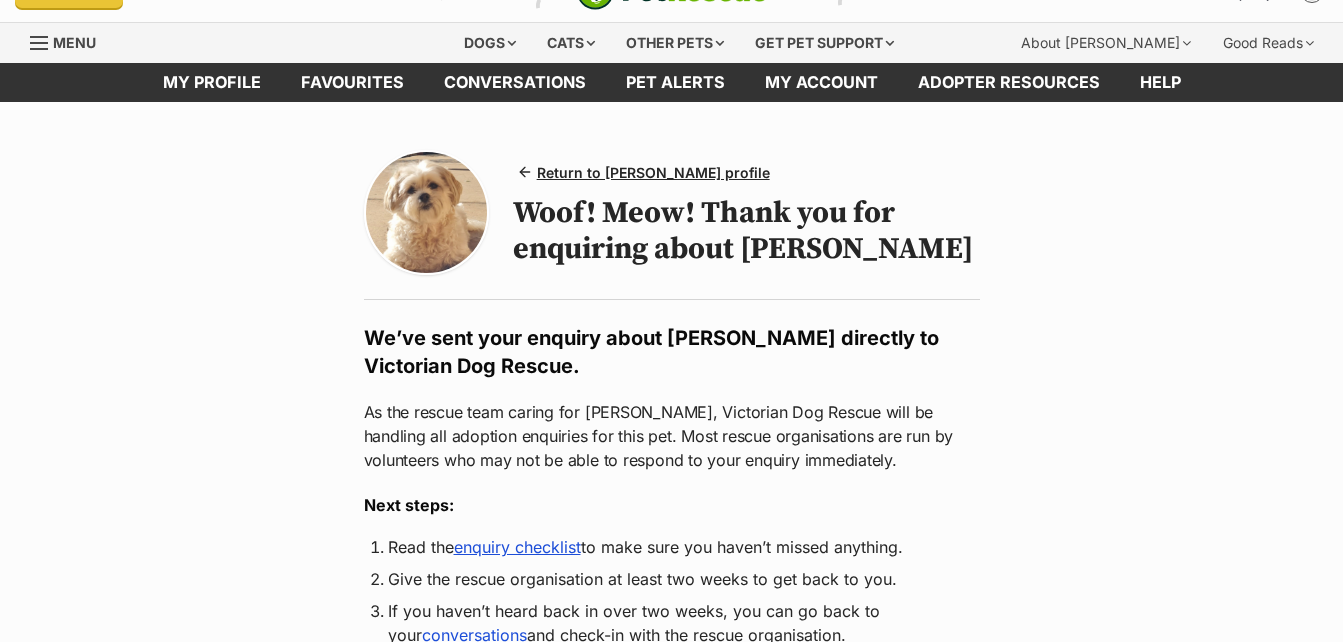 scroll, scrollTop: 134, scrollLeft: 0, axis: vertical 